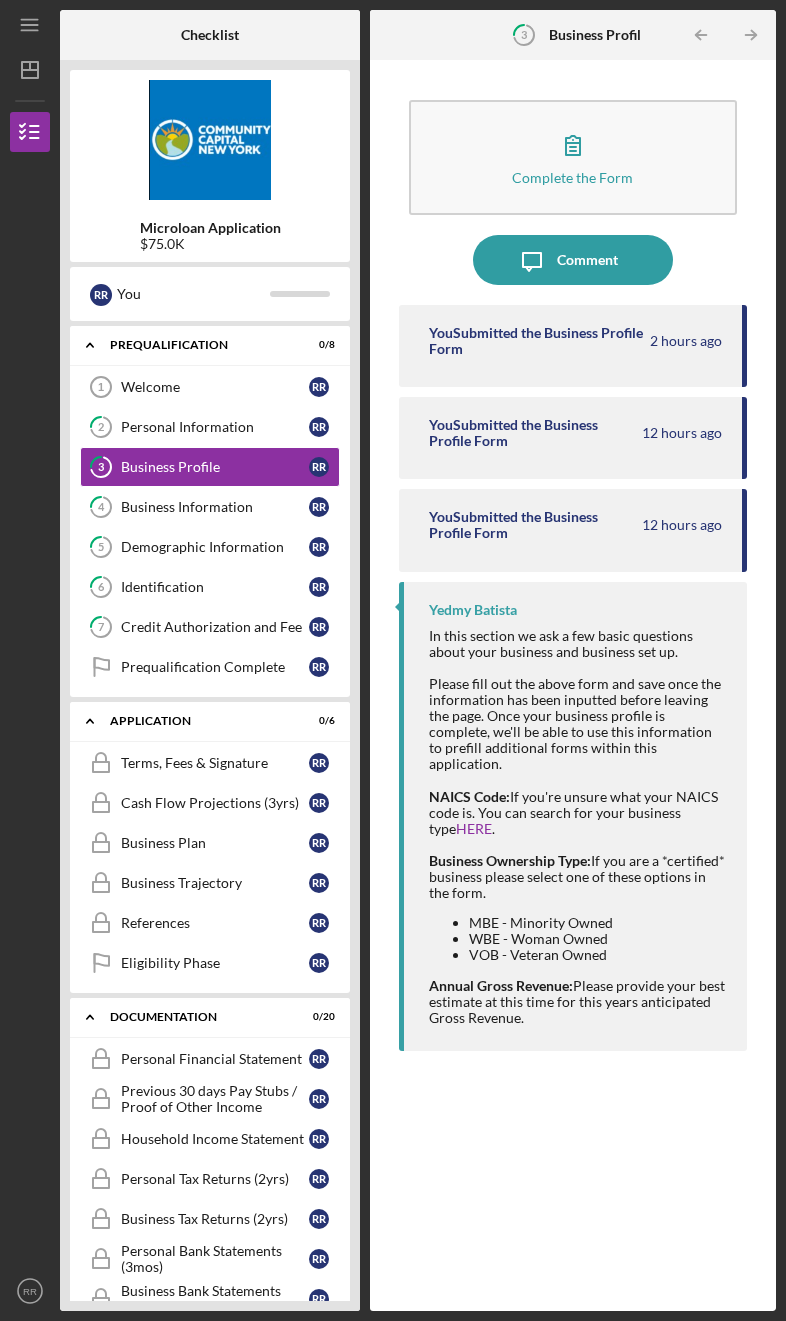 scroll, scrollTop: 70, scrollLeft: 0, axis: vertical 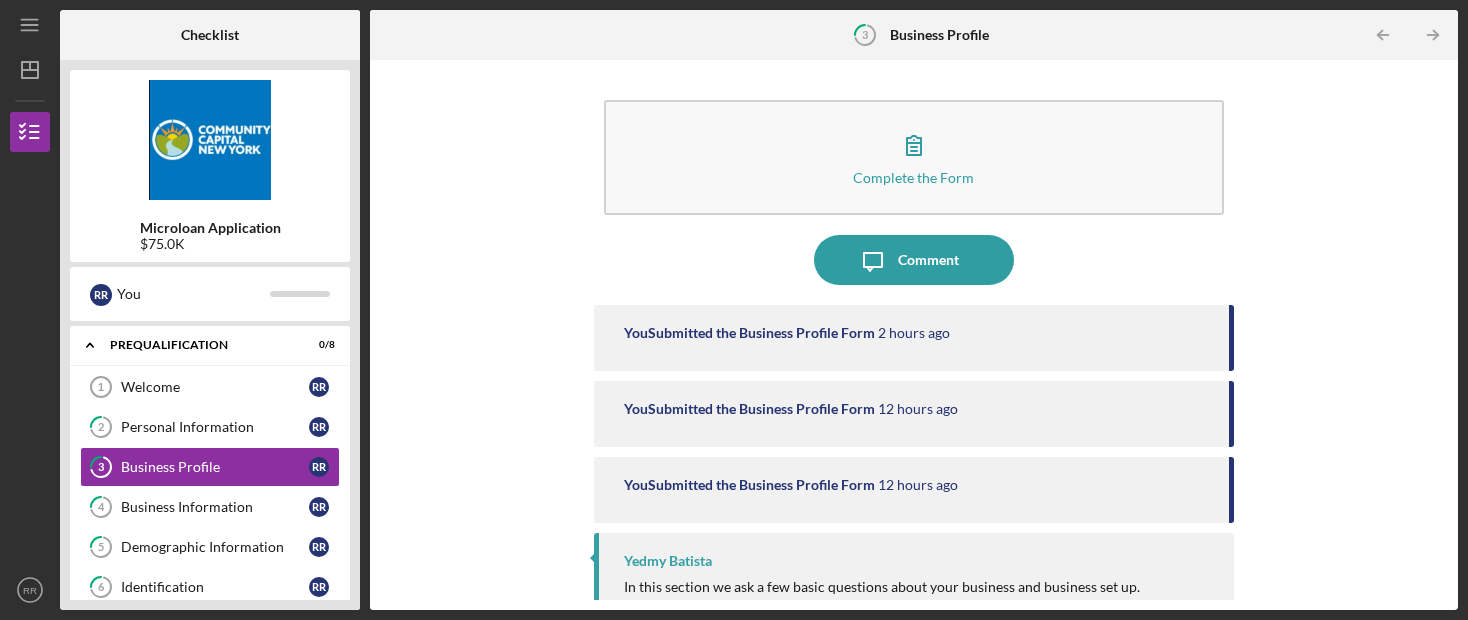 click on "Complete the Form Form" at bounding box center (914, 157) 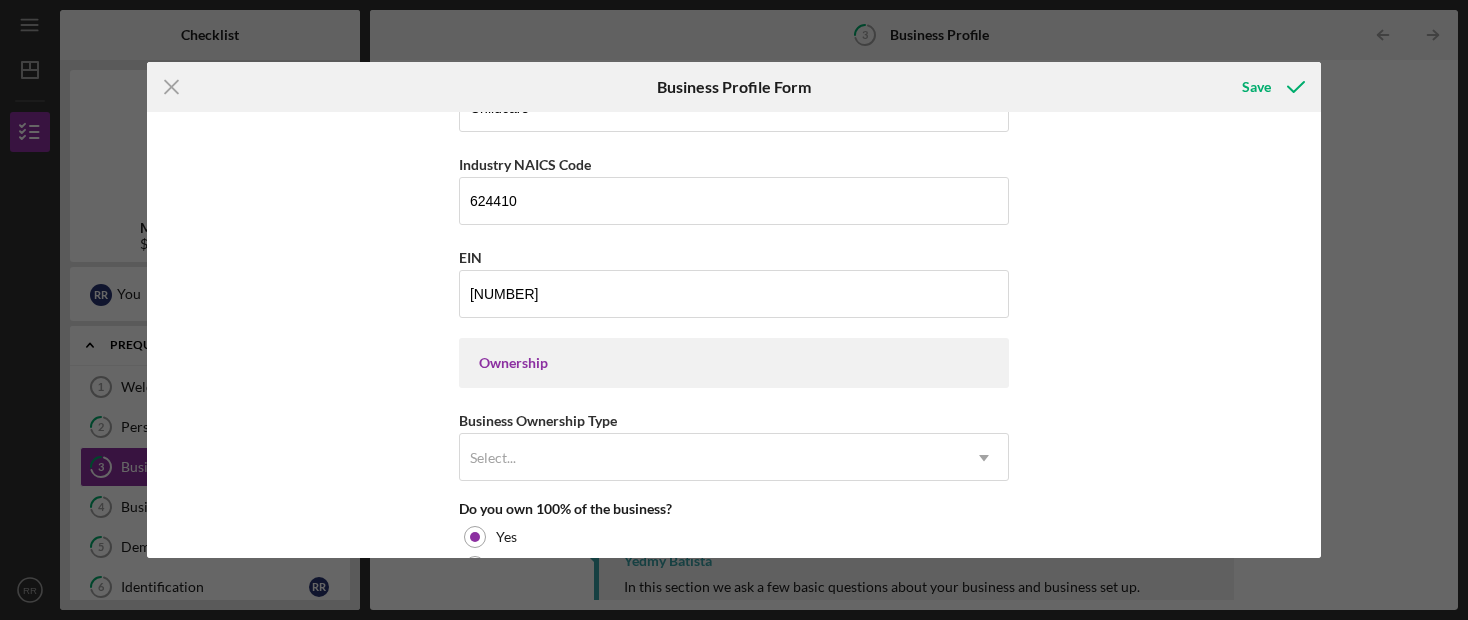 scroll, scrollTop: 709, scrollLeft: 0, axis: vertical 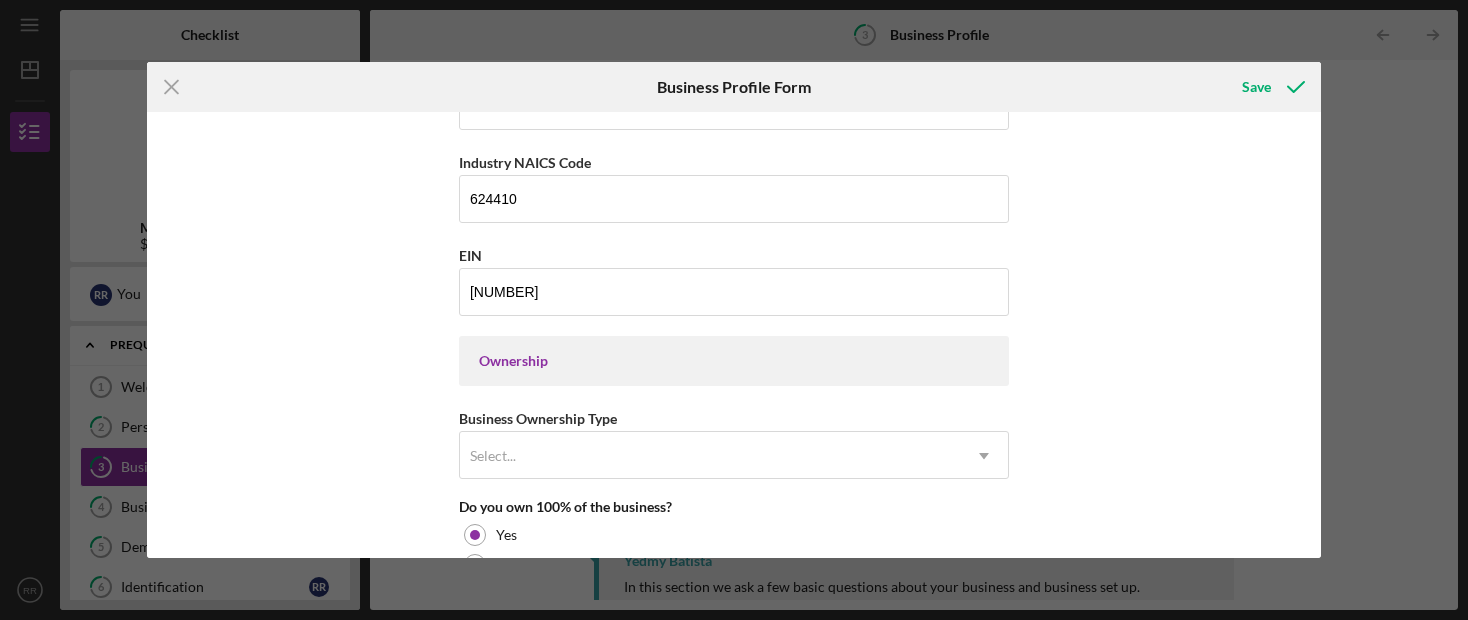click on "Icon/Menu Close" 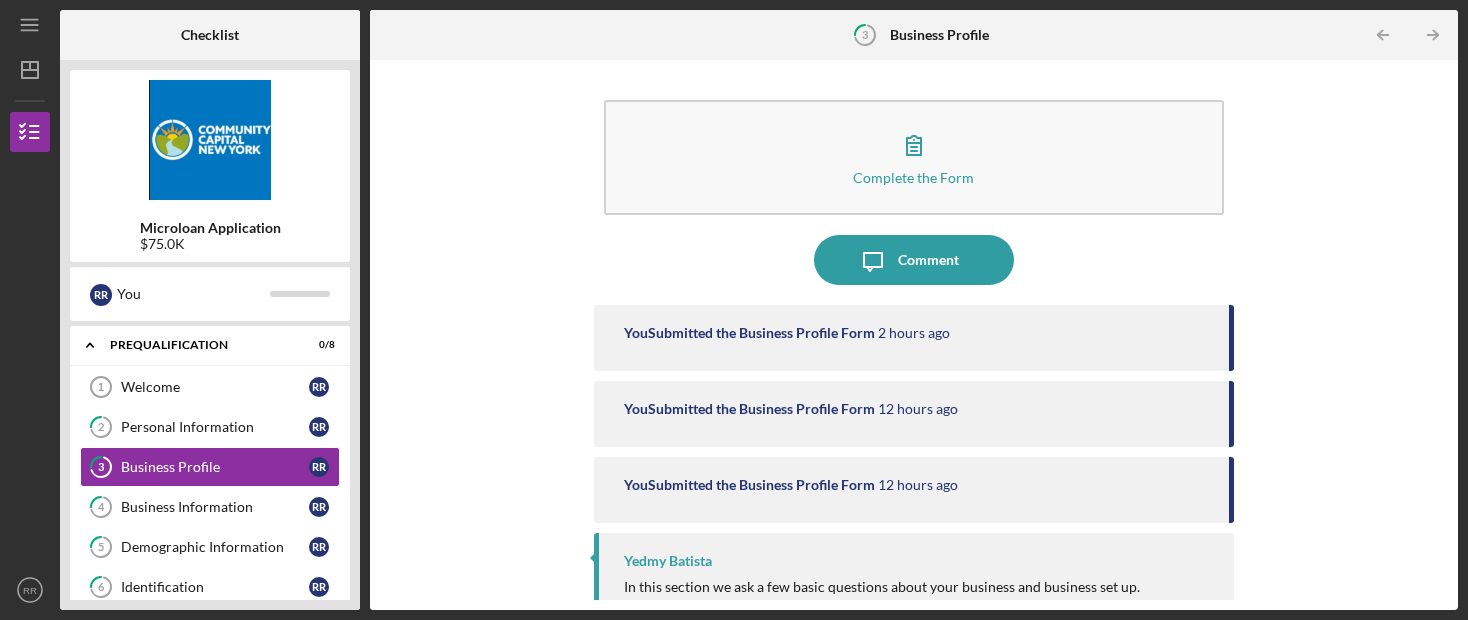 scroll, scrollTop: 0, scrollLeft: 0, axis: both 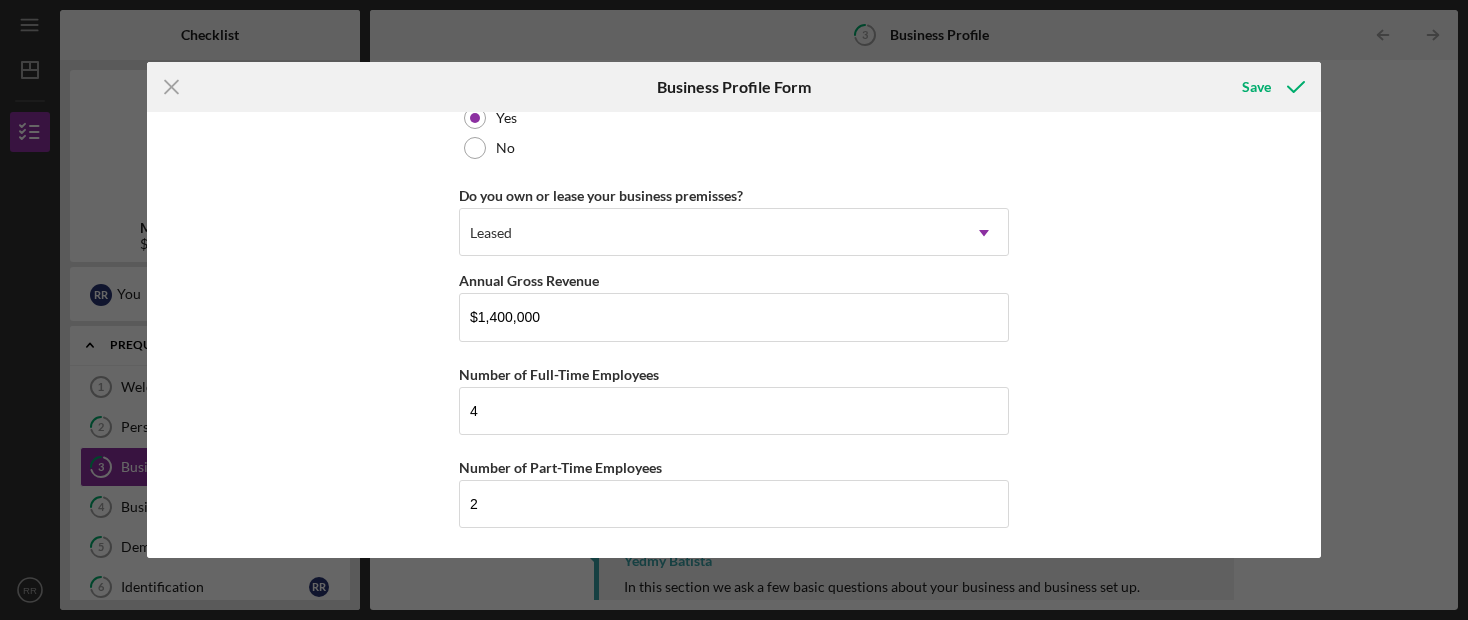 click on "Icon/Menu Close" 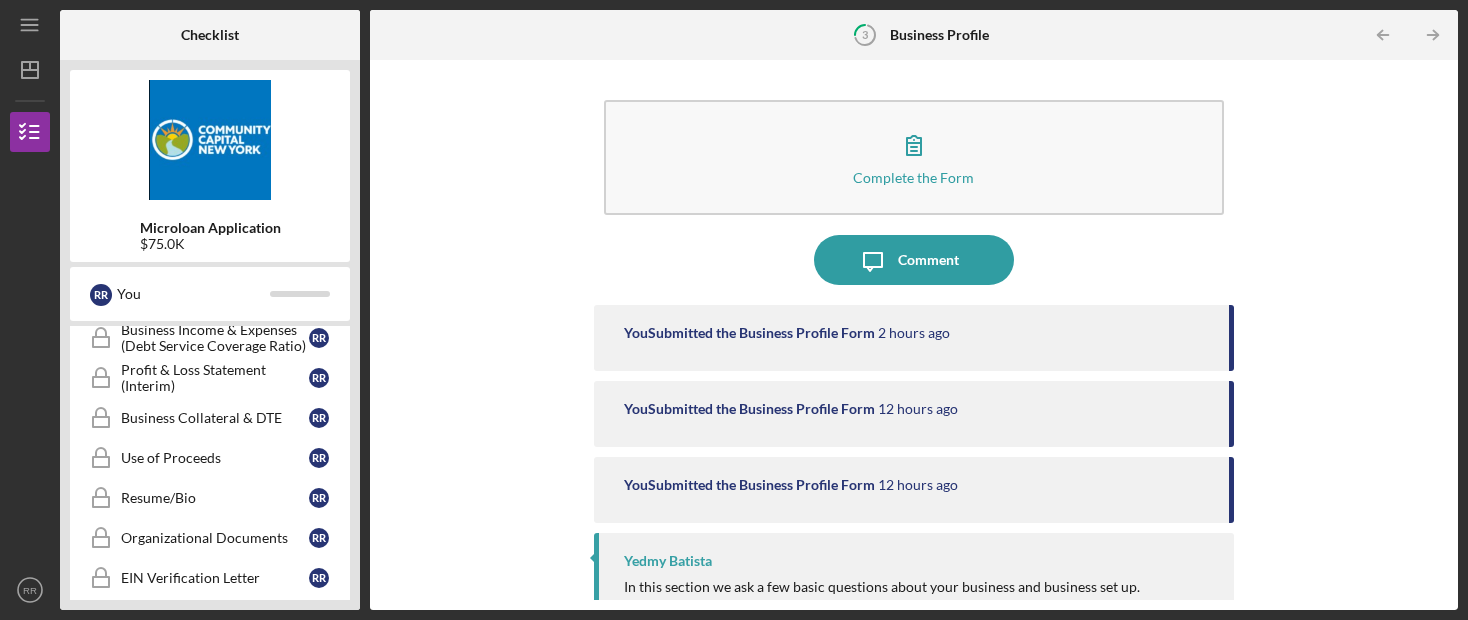 click on "R R You" at bounding box center (210, 294) 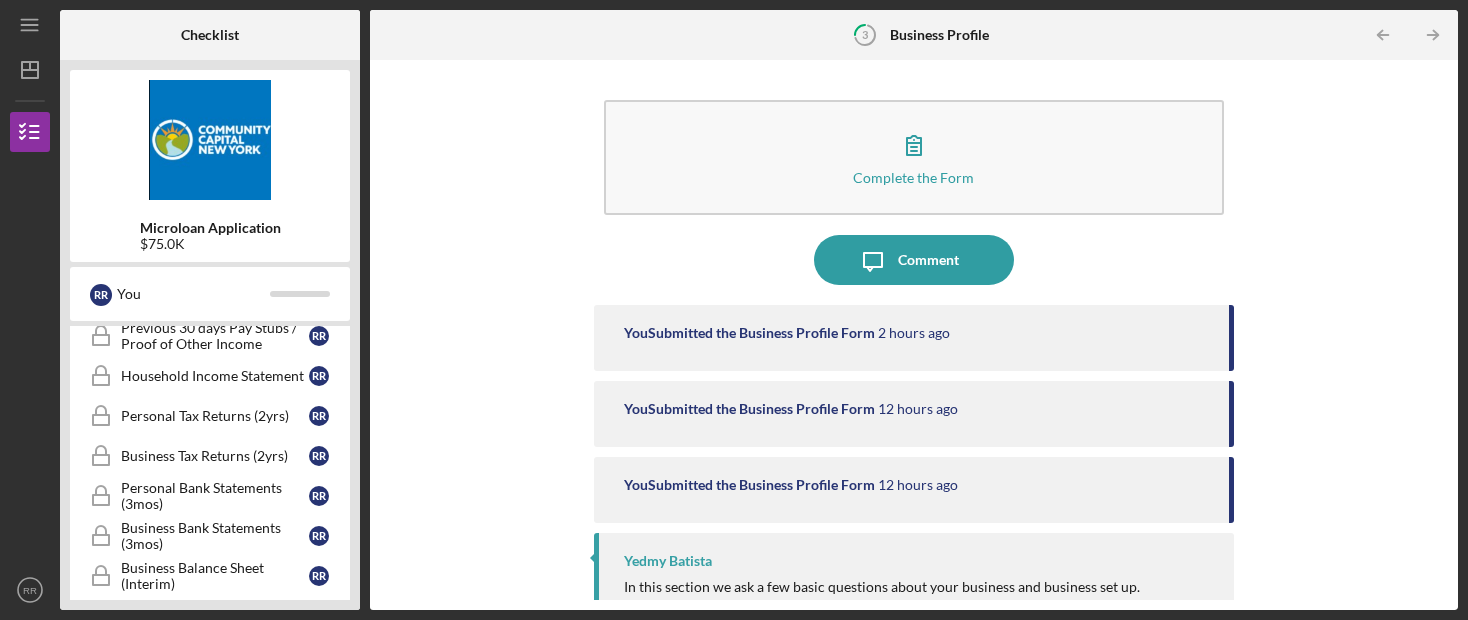 scroll, scrollTop: 761, scrollLeft: 0, axis: vertical 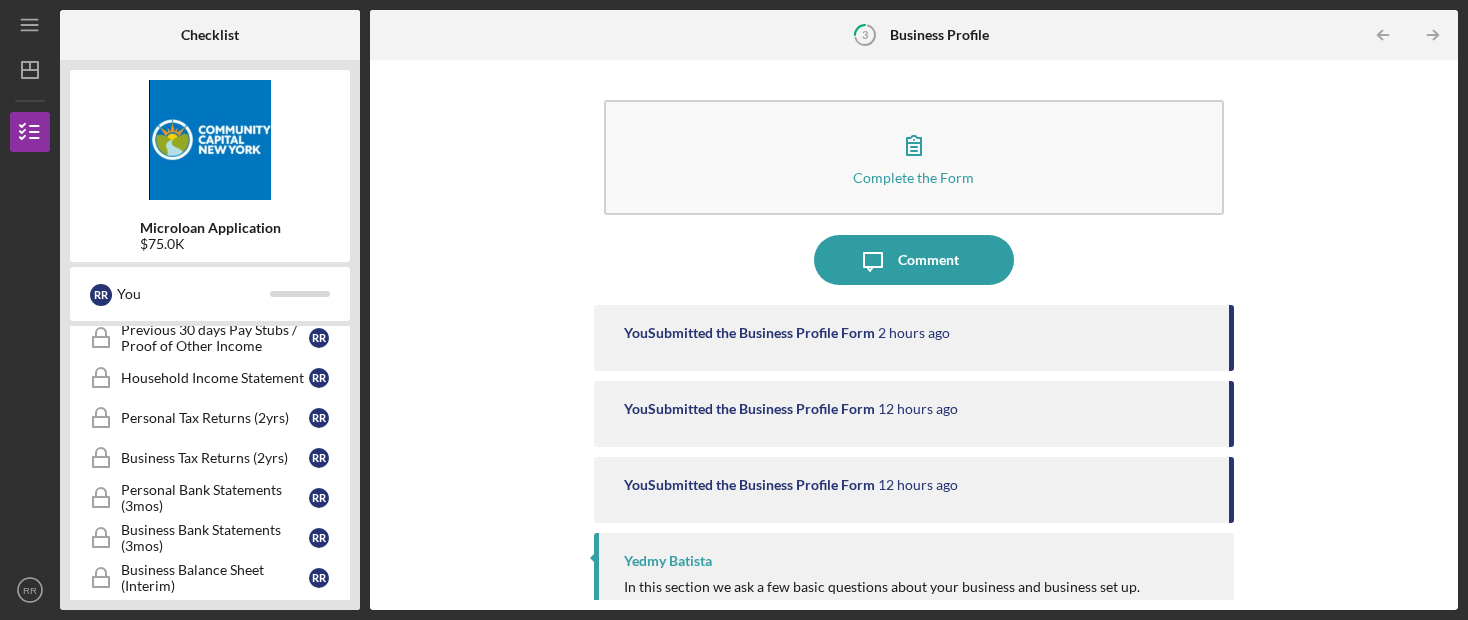 click on "Personal Tax Returns (2yrs)" at bounding box center (215, 418) 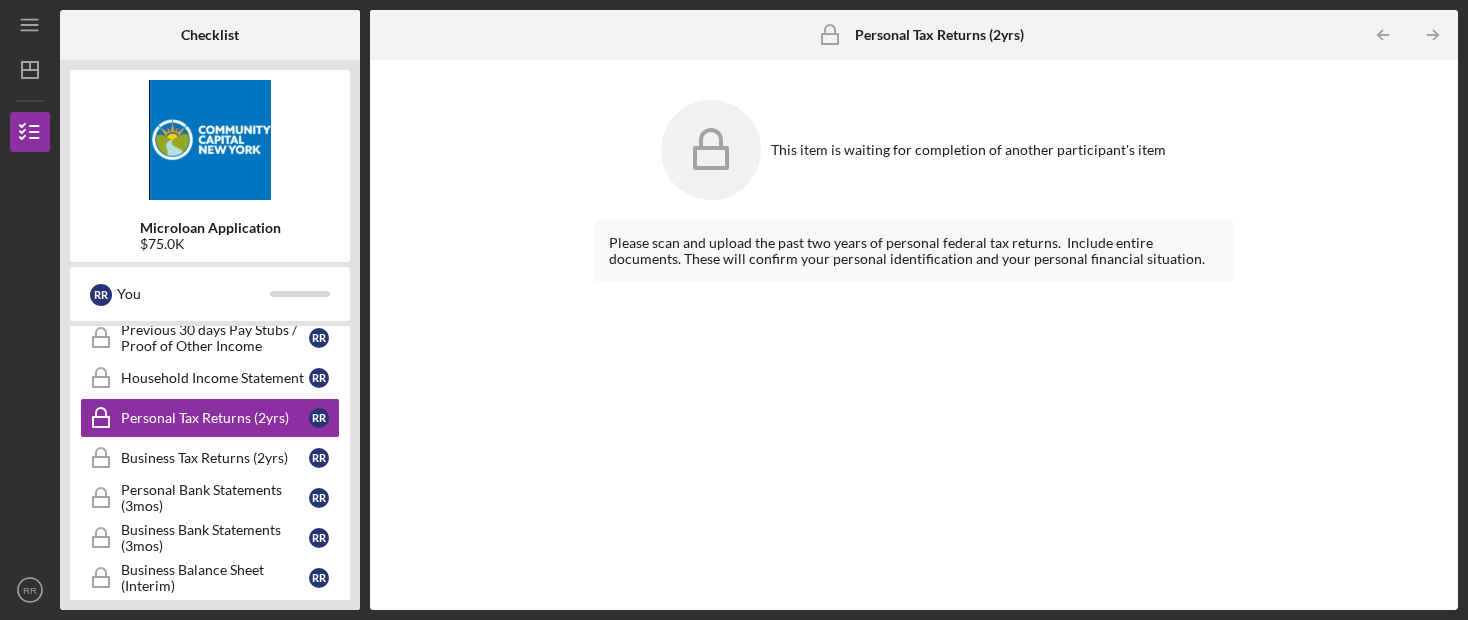 click on "Household Income Statement" at bounding box center [215, 378] 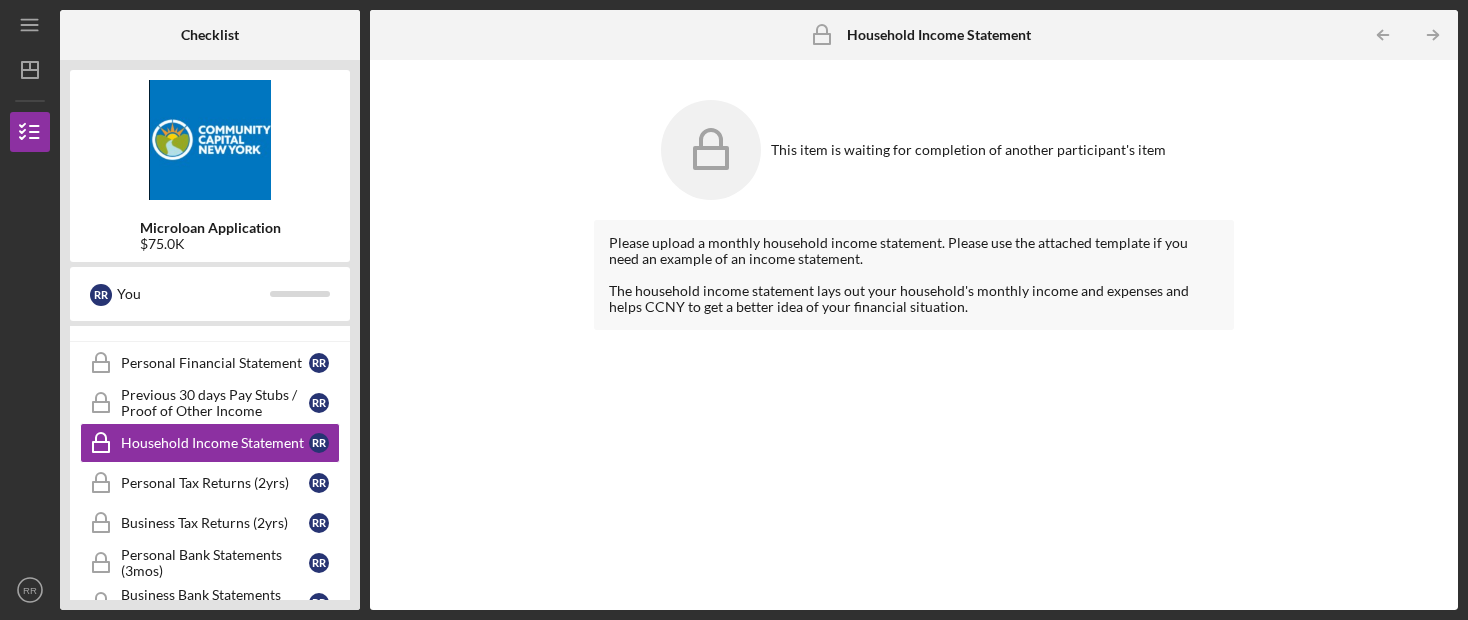 scroll, scrollTop: 689, scrollLeft: 0, axis: vertical 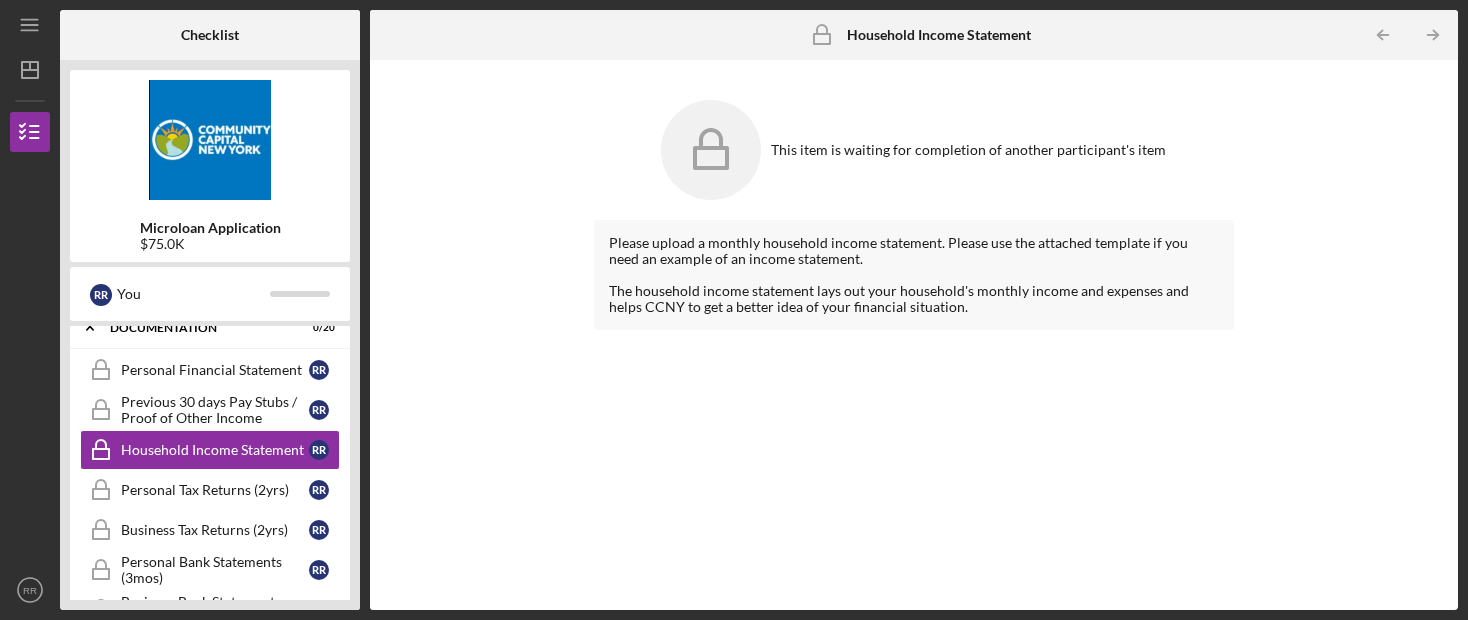 click on "Previous 30 days Pay Stubs / Proof of Other Income" at bounding box center (215, 410) 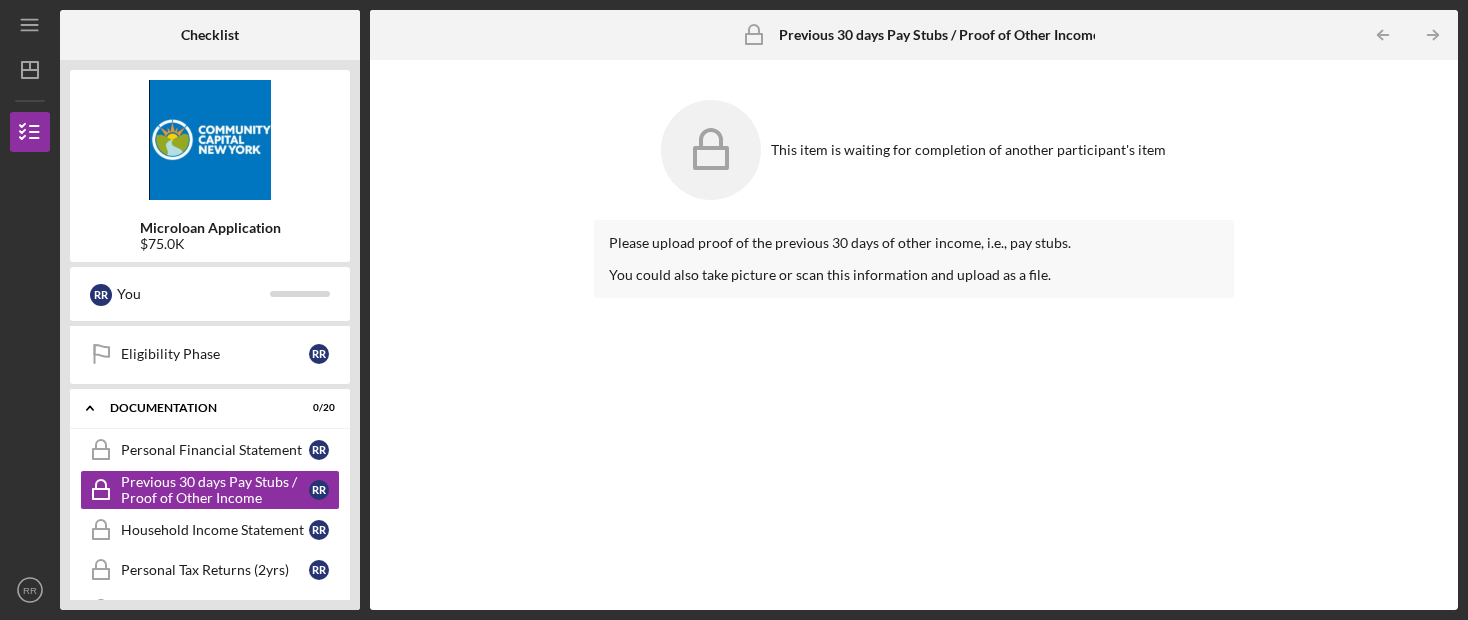 scroll, scrollTop: 607, scrollLeft: 0, axis: vertical 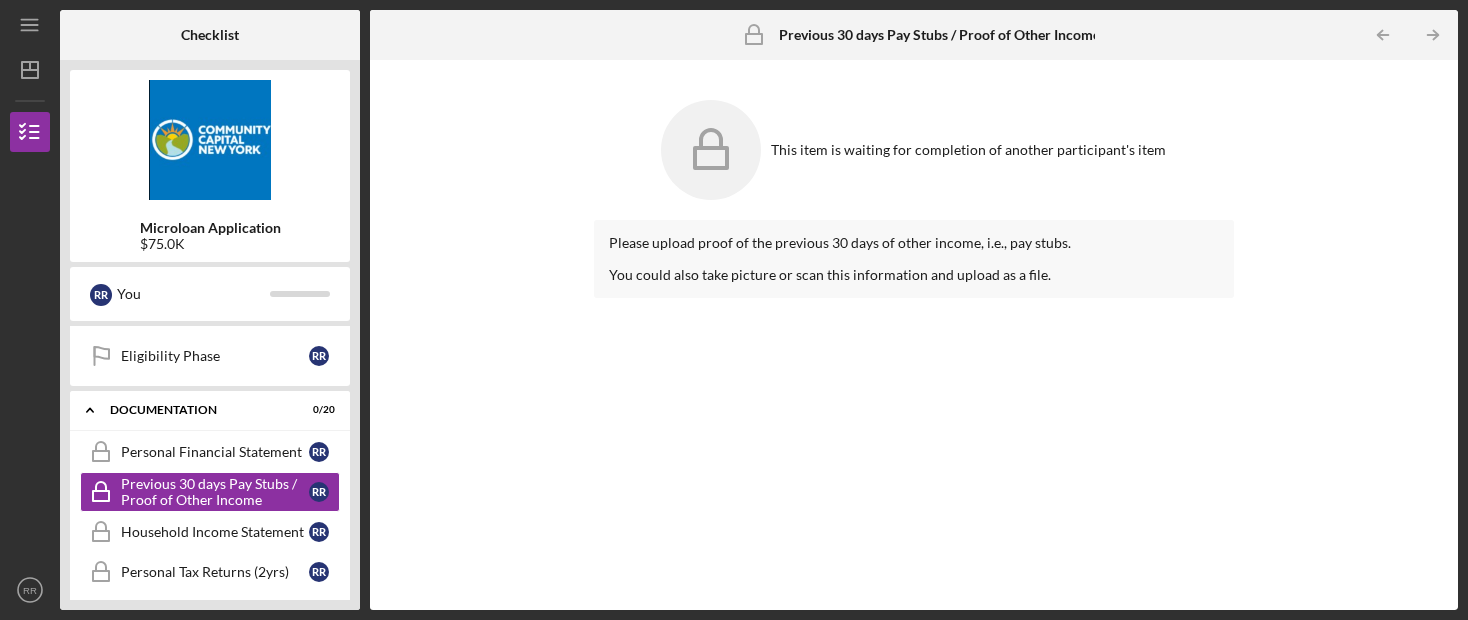 click on "Personal Financial Statement" at bounding box center (215, 452) 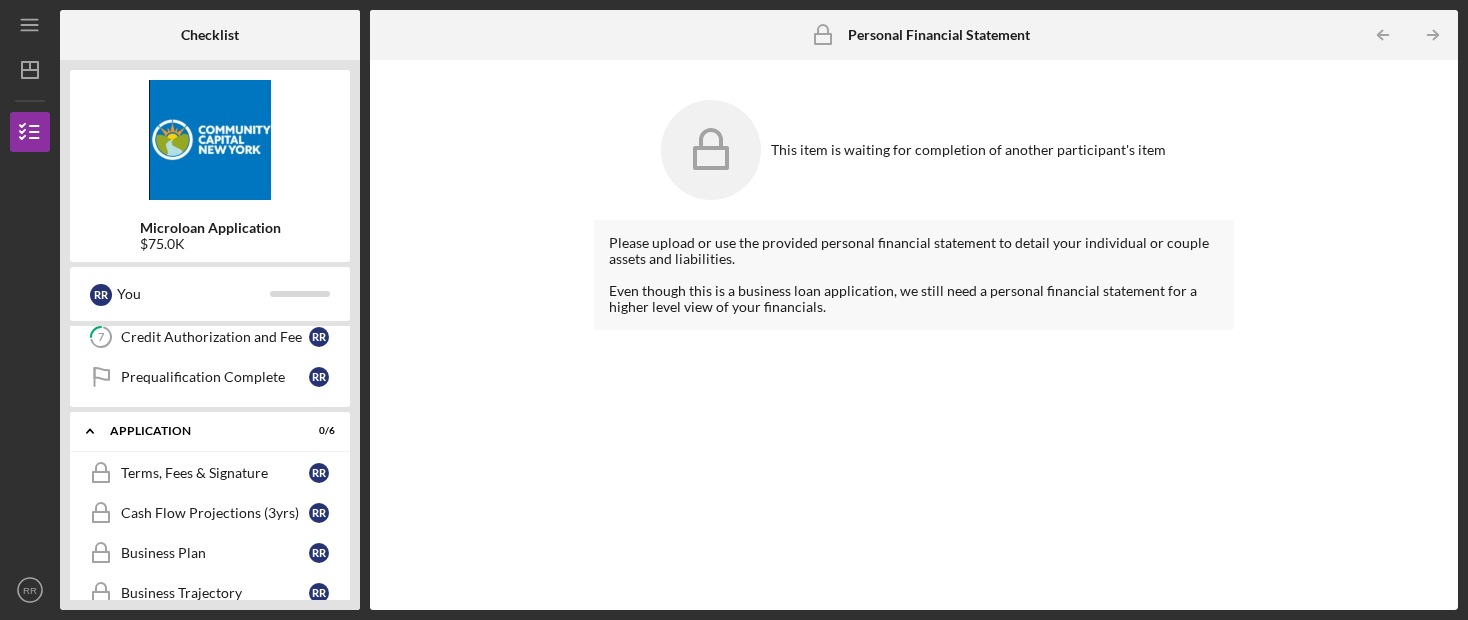scroll, scrollTop: 301, scrollLeft: 0, axis: vertical 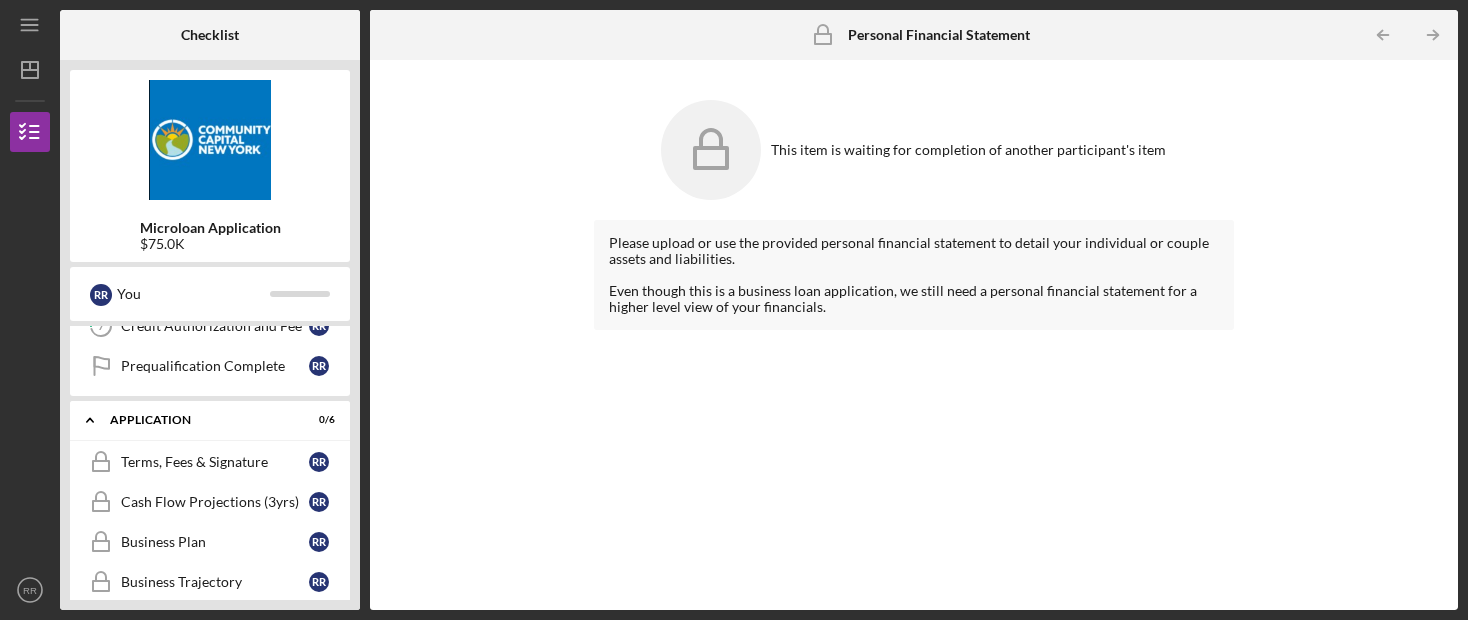 click on "Terms, Fees & Signature  Terms, Fees & Signature  R R" at bounding box center (210, 462) 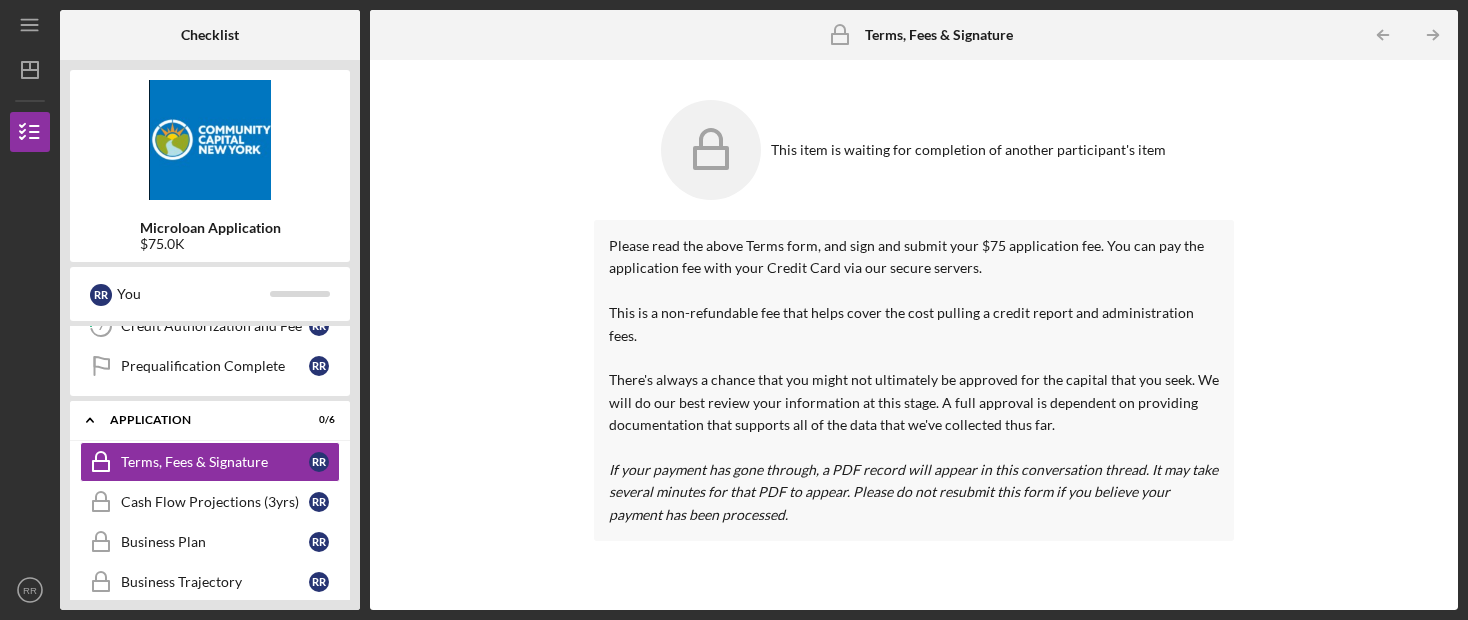 click on "Cash Flow Projections (3yrs)" at bounding box center (215, 502) 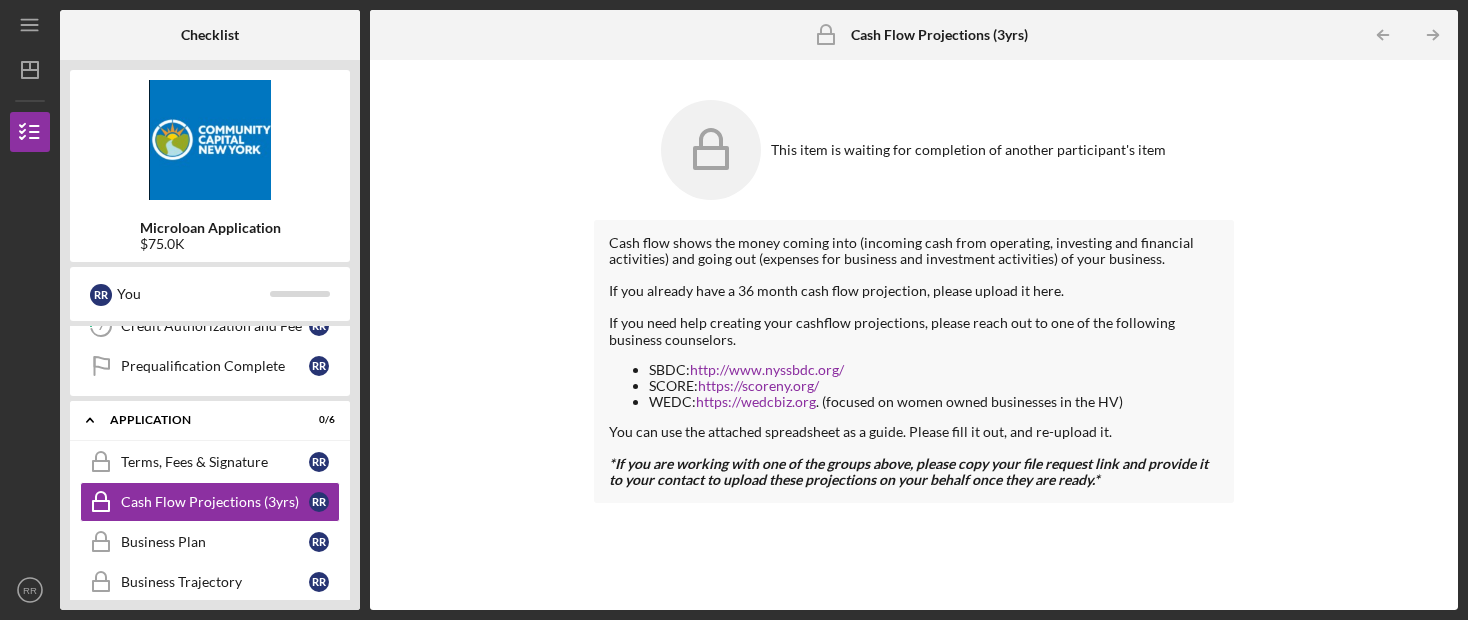 click on "Business Plan" 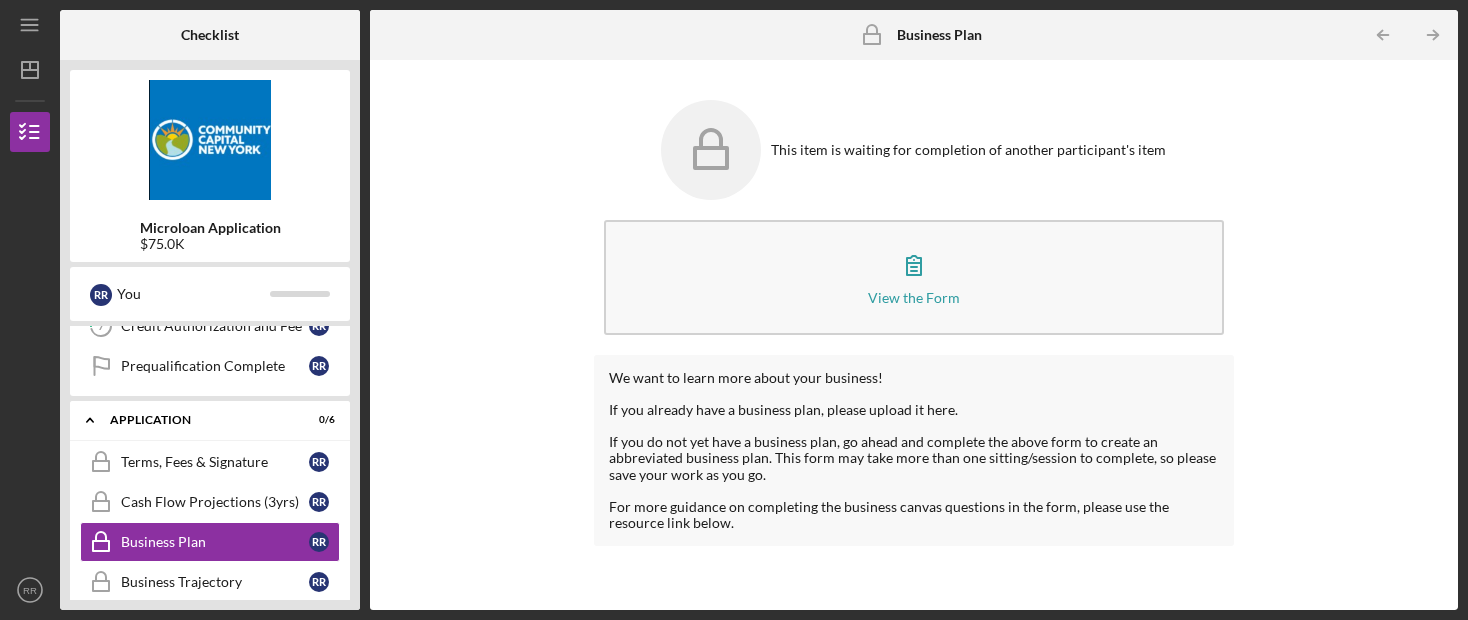 click on "View the Form Form" at bounding box center (914, 277) 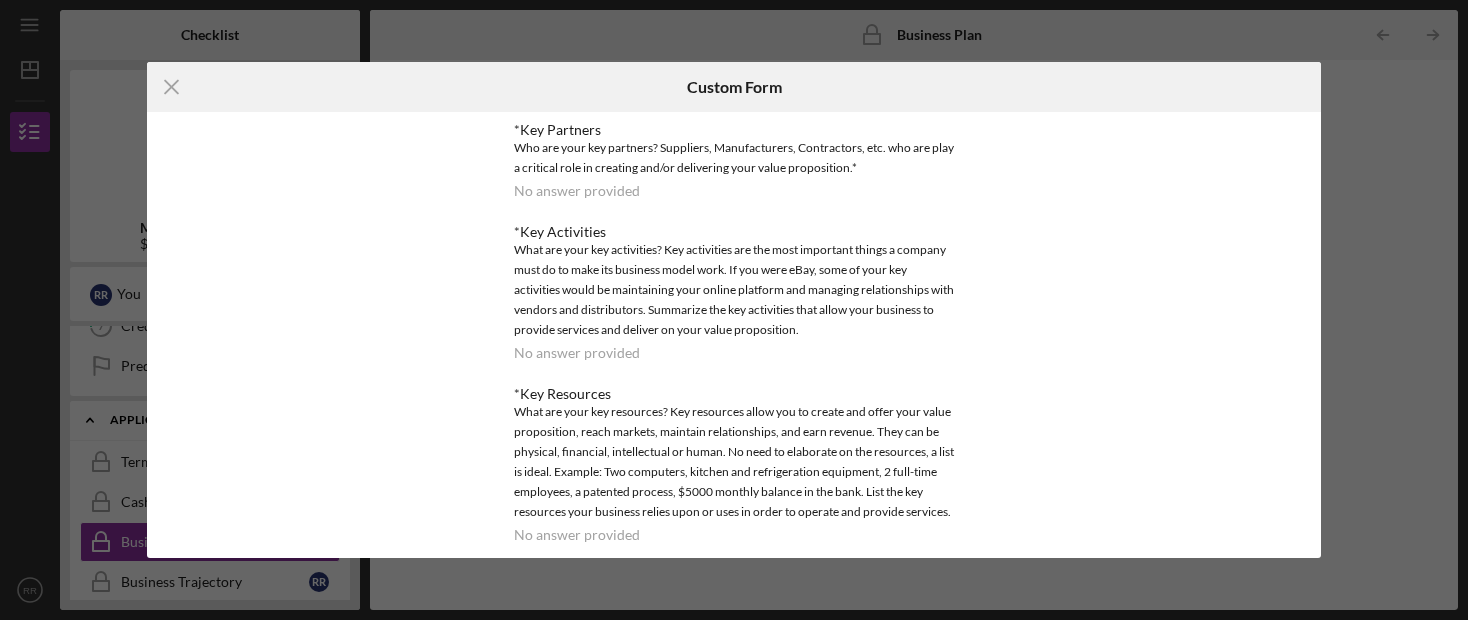 scroll, scrollTop: 0, scrollLeft: 0, axis: both 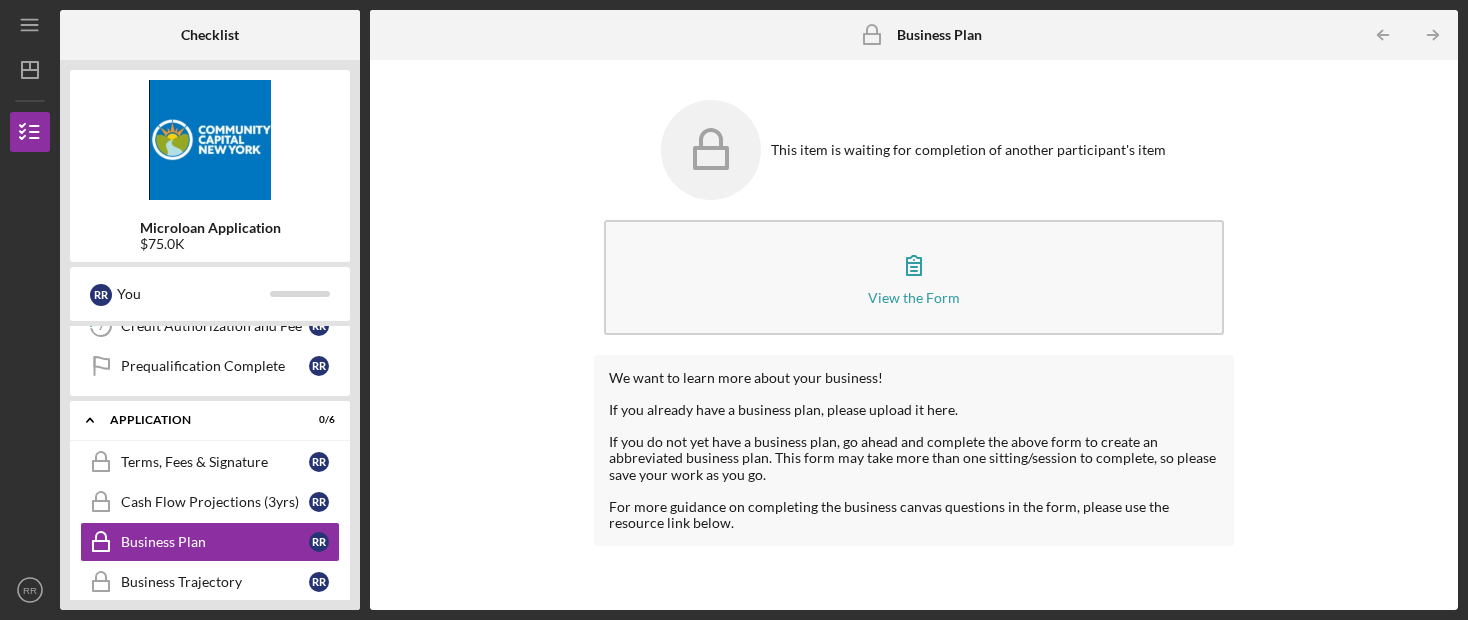 click on "Cash Flow Projections (3yrs) Cash Flow Projections (3yrs) R R" at bounding box center [210, 502] 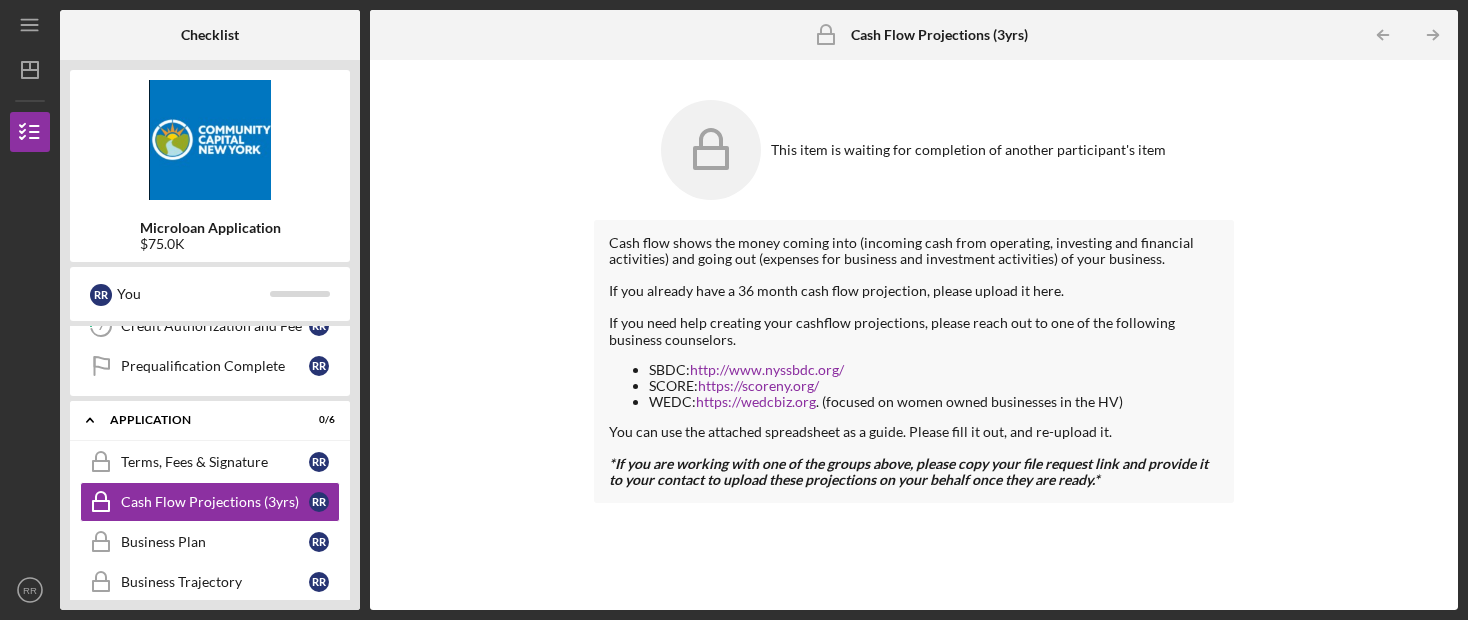 click on "Terms, Fees & Signature" at bounding box center [215, 462] 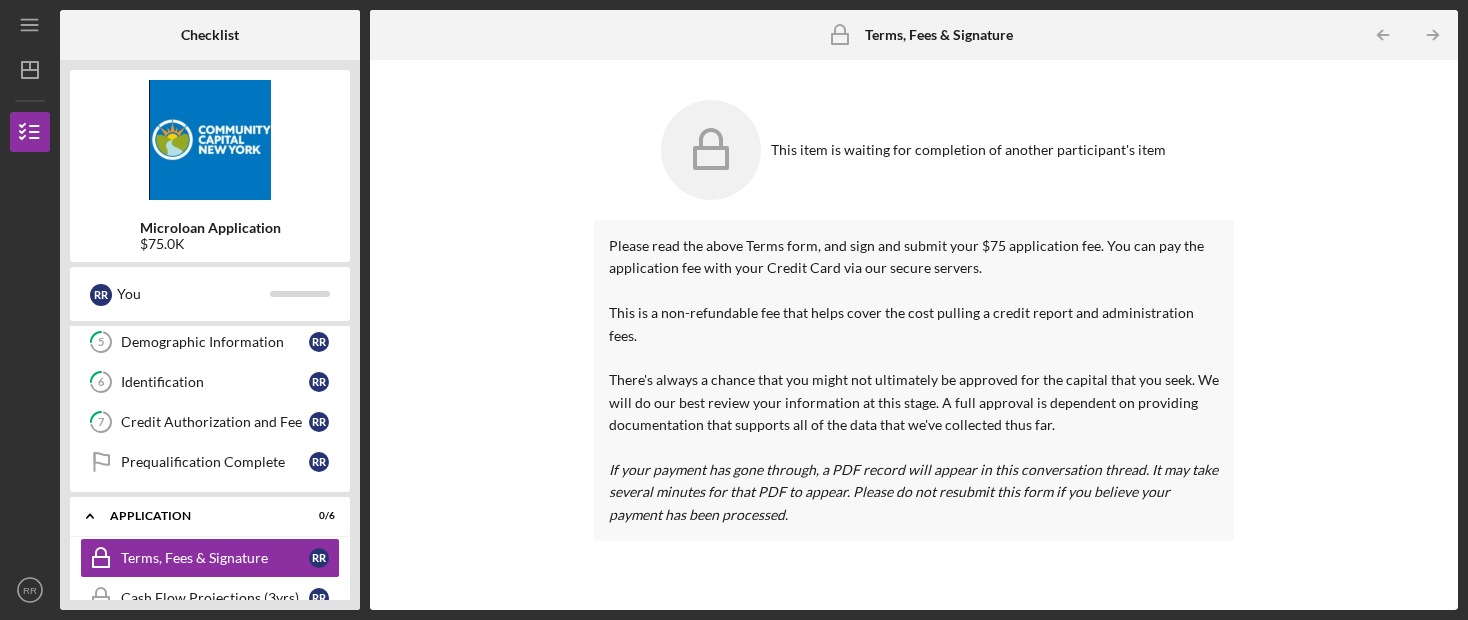 scroll, scrollTop: 184, scrollLeft: 0, axis: vertical 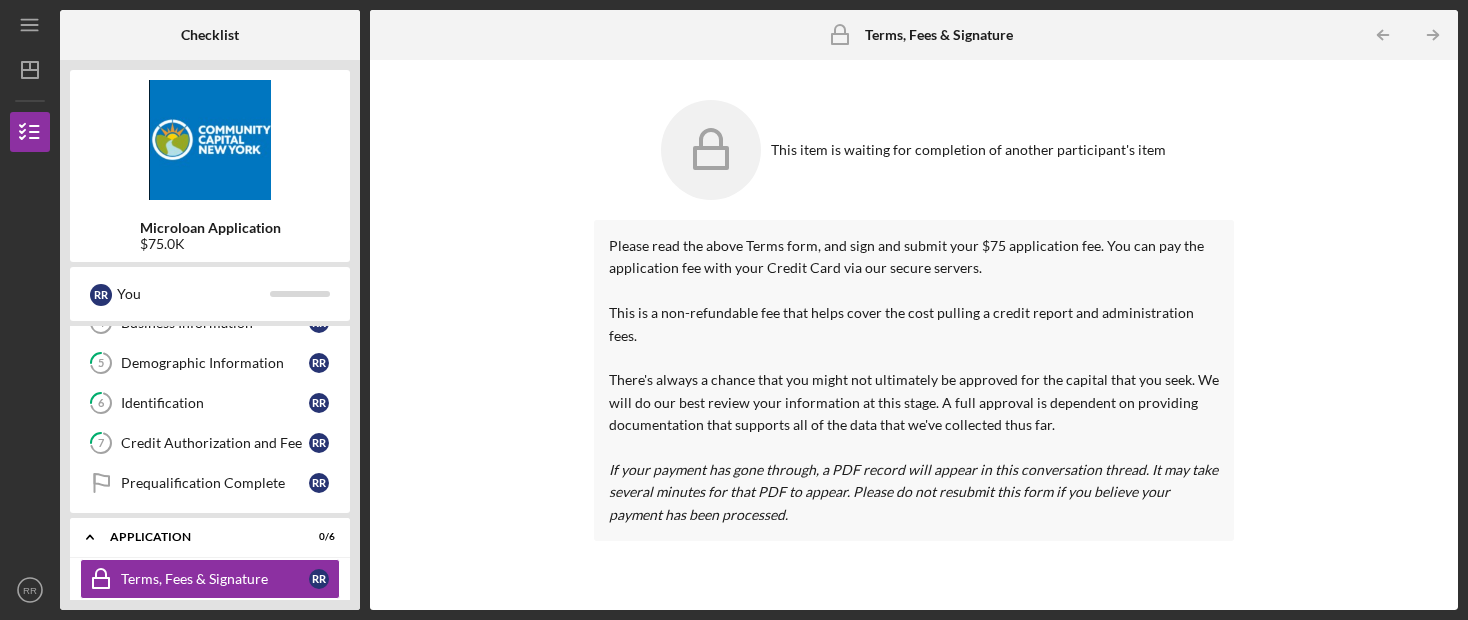 click on "Icon/Expander" 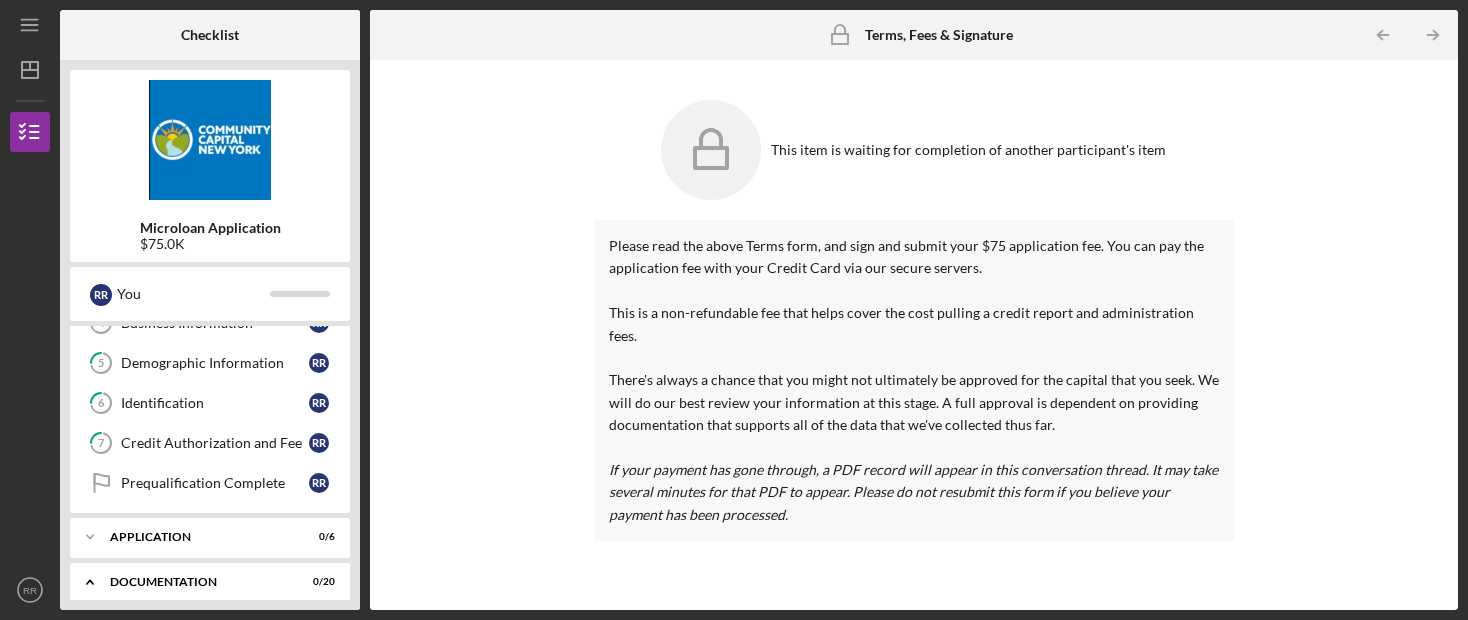 click on "Icon/Expander" 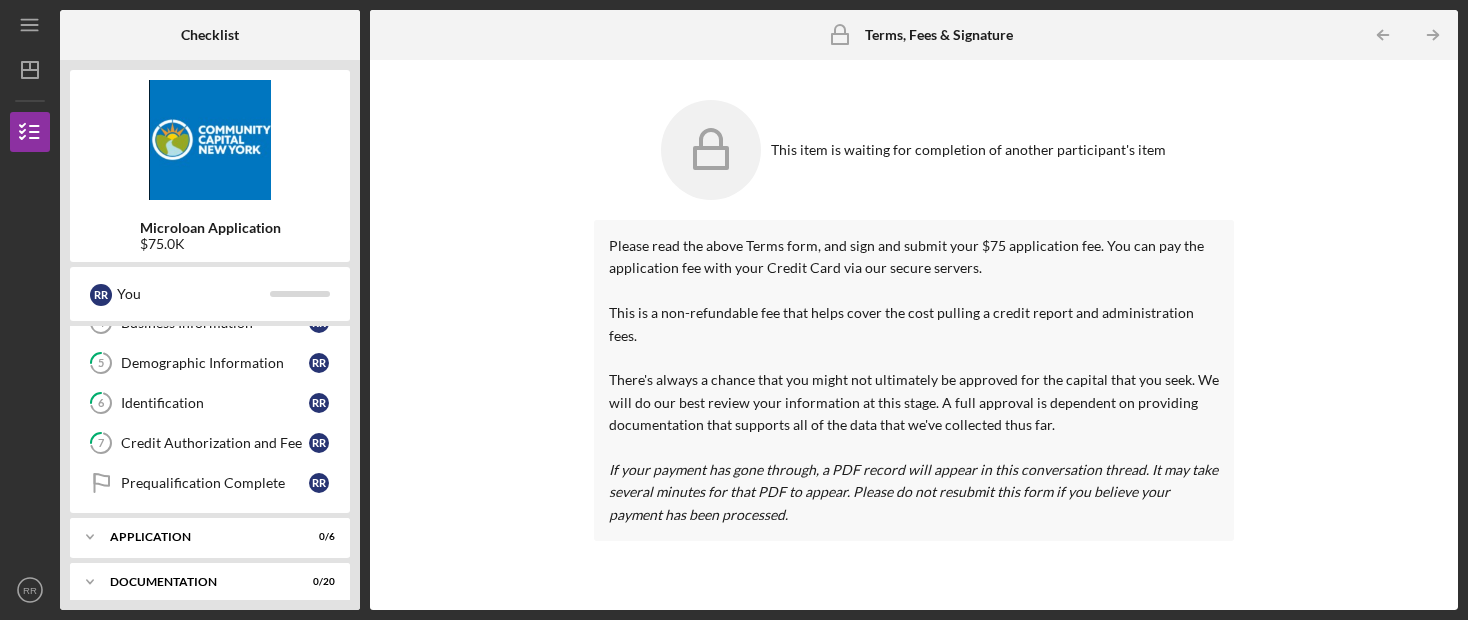 scroll, scrollTop: 166, scrollLeft: 0, axis: vertical 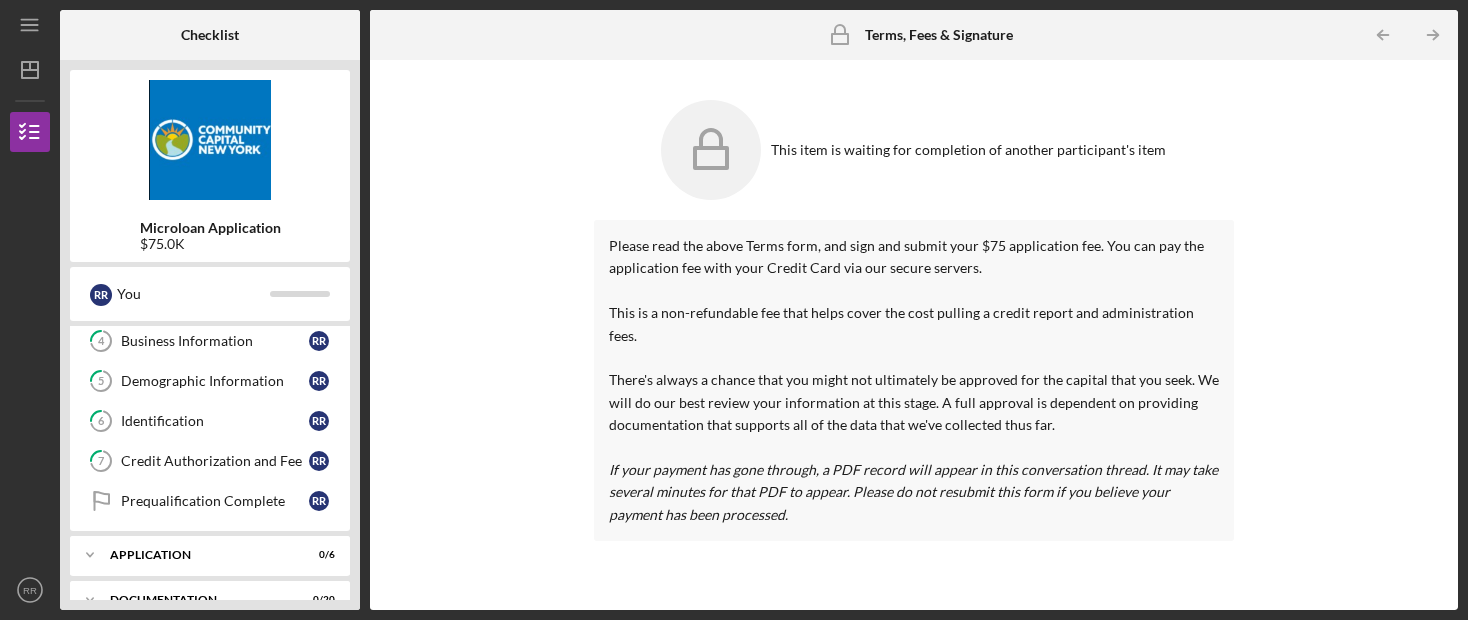 click on "Identification" at bounding box center [215, 421] 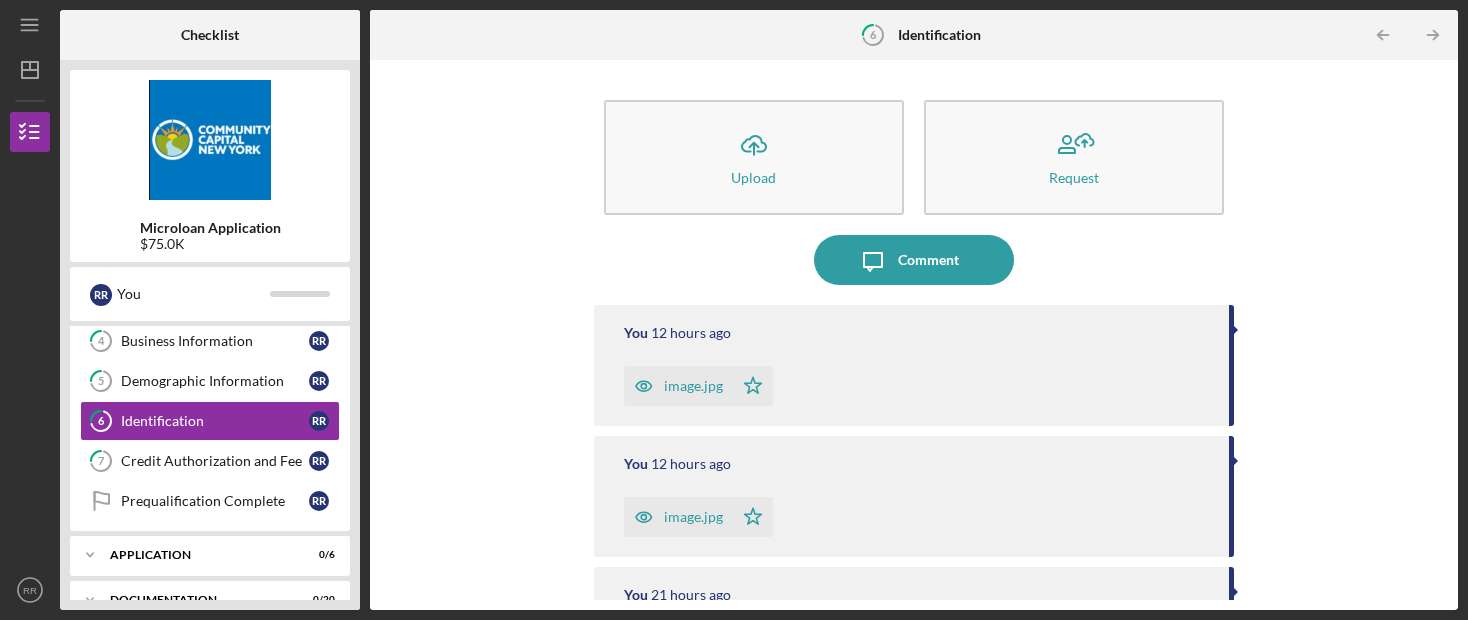 click on "5 Demographic Information R R" at bounding box center (210, 381) 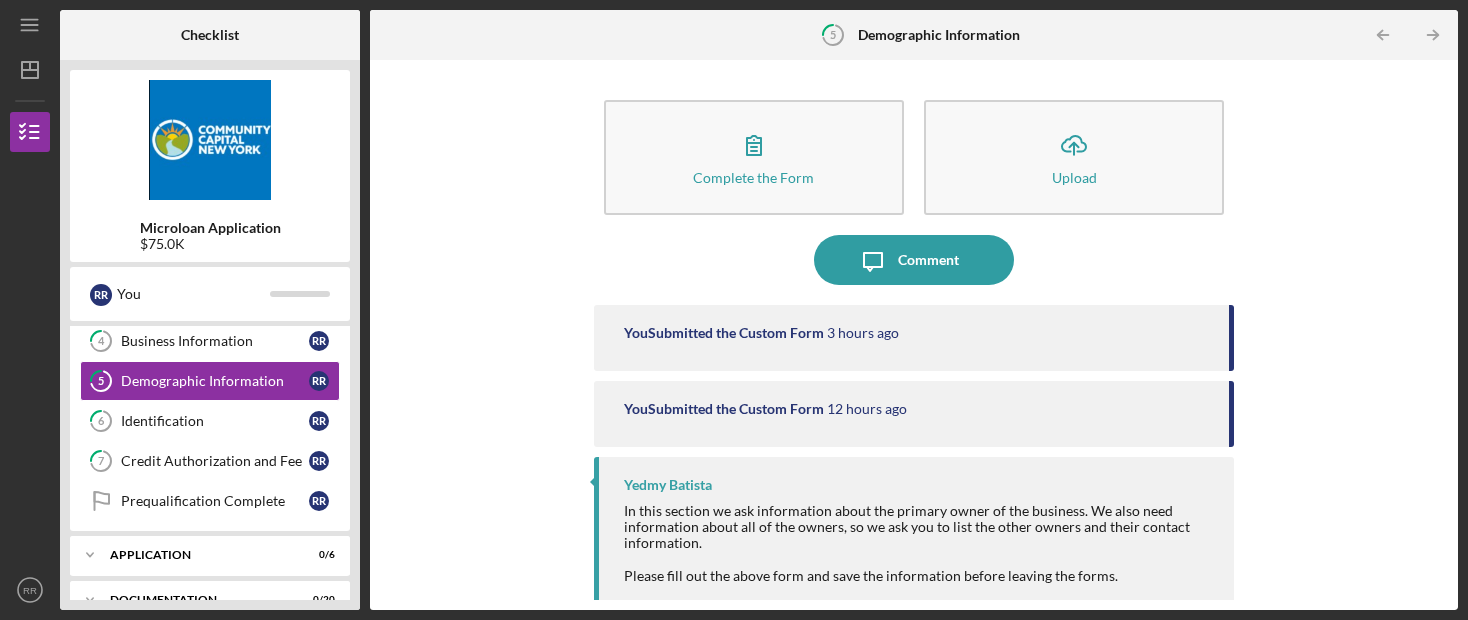 click on "7 Credit Authorization and Fee R R" at bounding box center [210, 461] 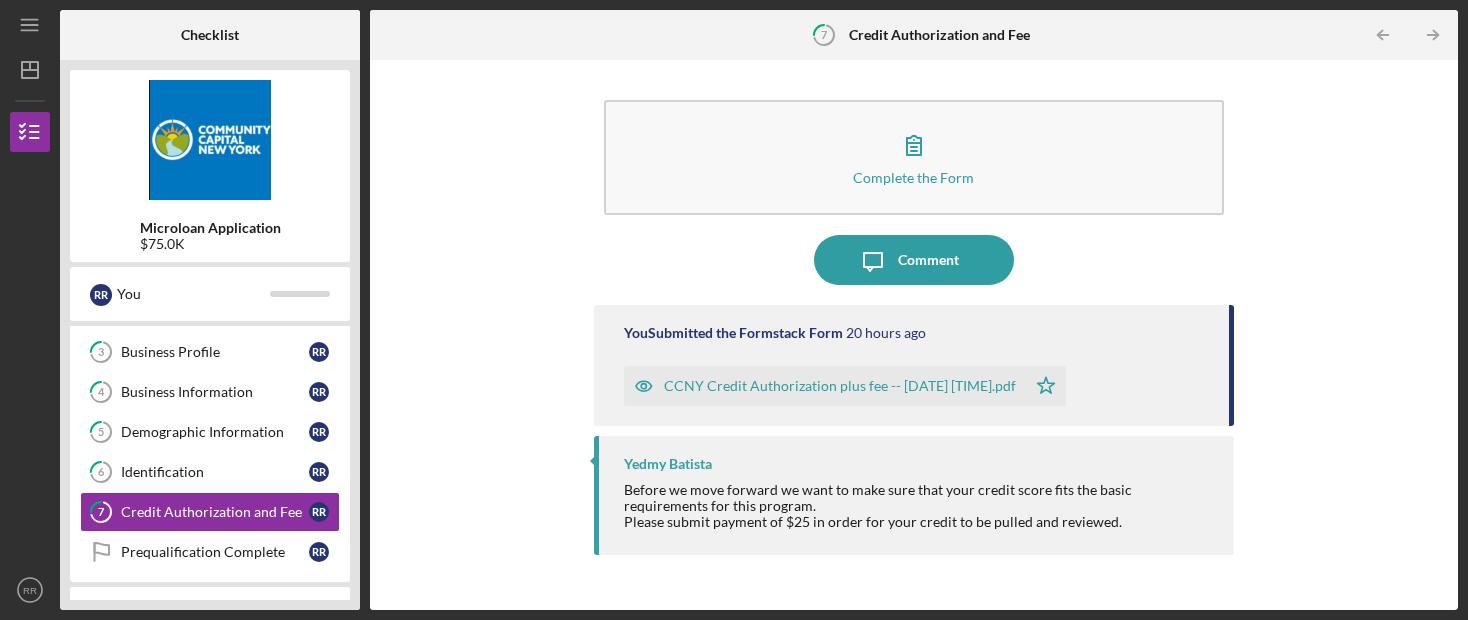 scroll, scrollTop: 102, scrollLeft: 0, axis: vertical 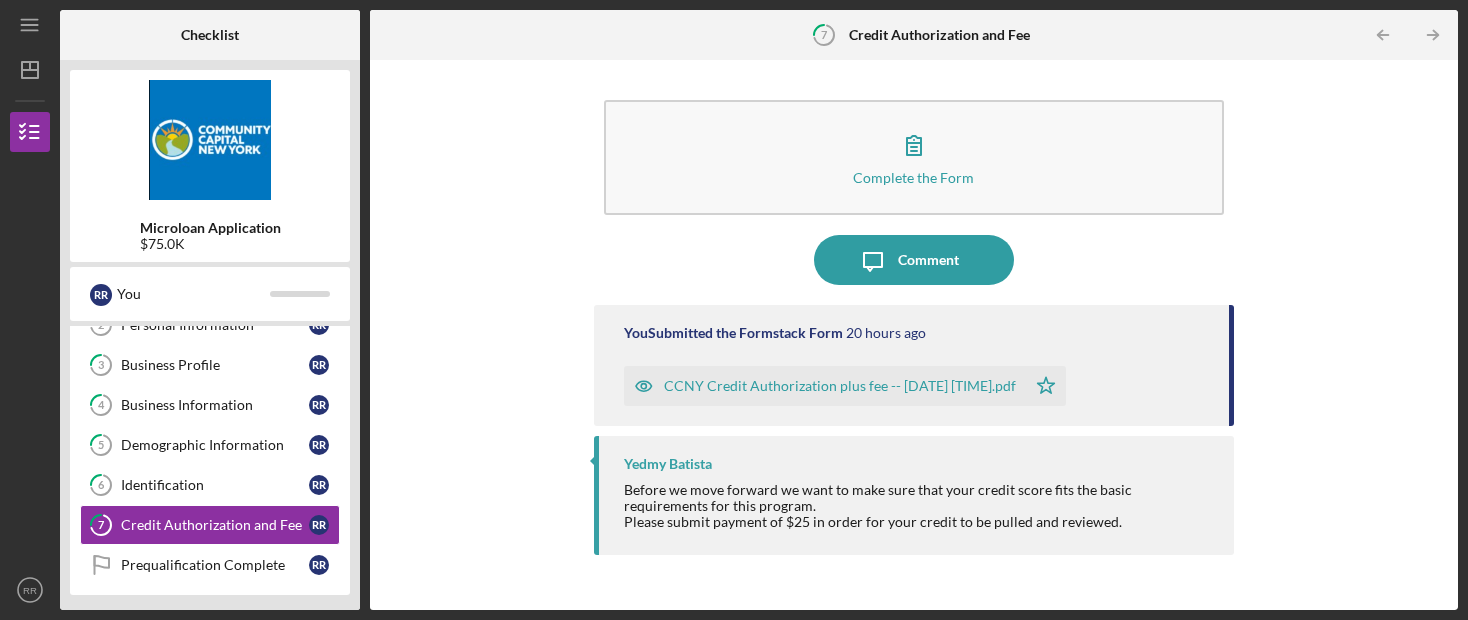 click on "Business Information" at bounding box center (215, 405) 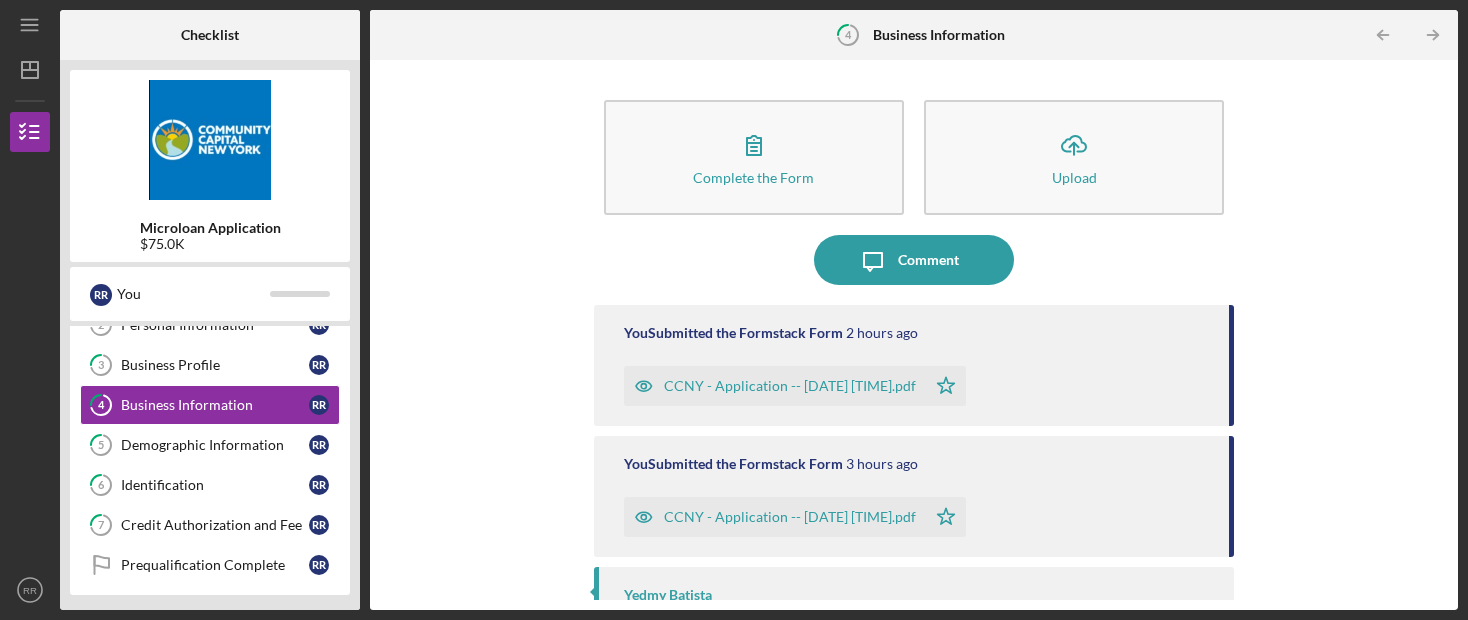 click on "CCNY - Application -- [DATE] [TIME].pdf" at bounding box center [775, 386] 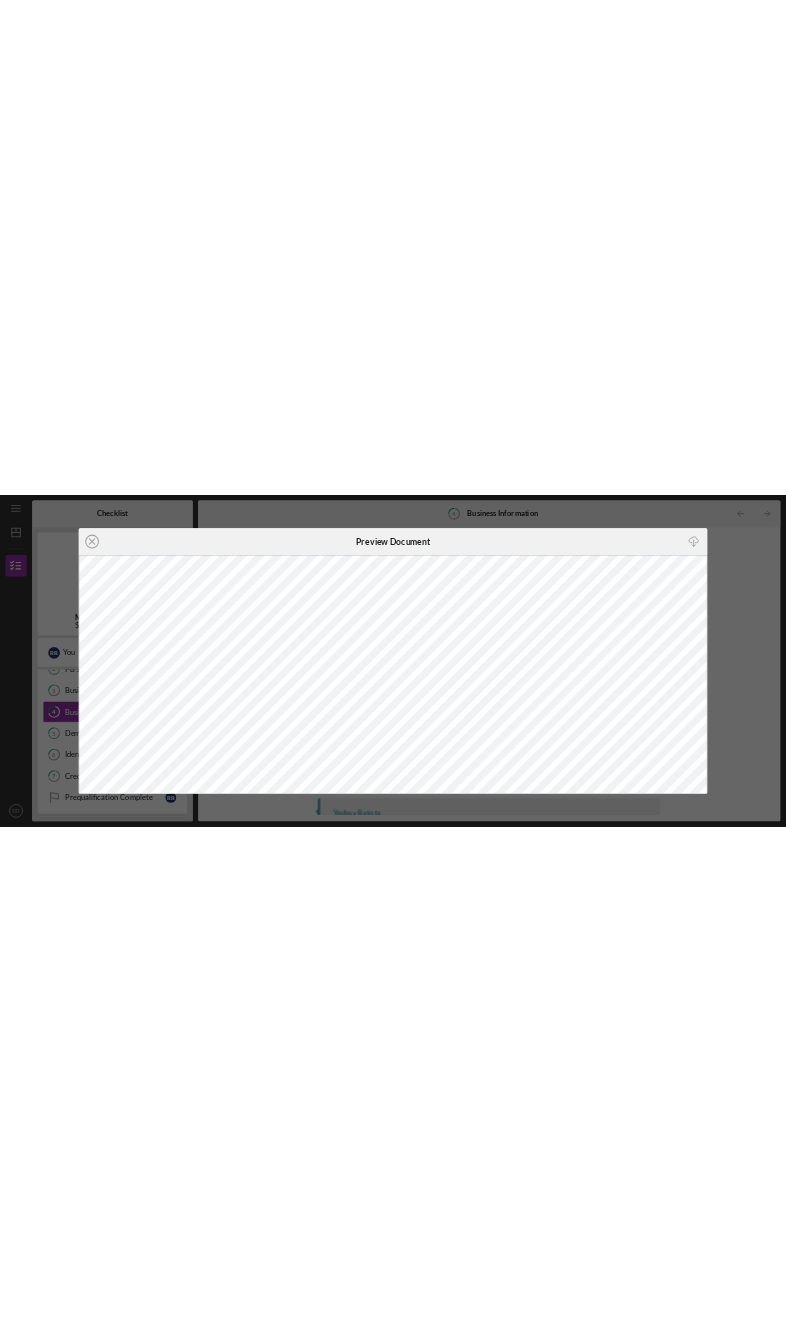 scroll, scrollTop: 0, scrollLeft: 0, axis: both 